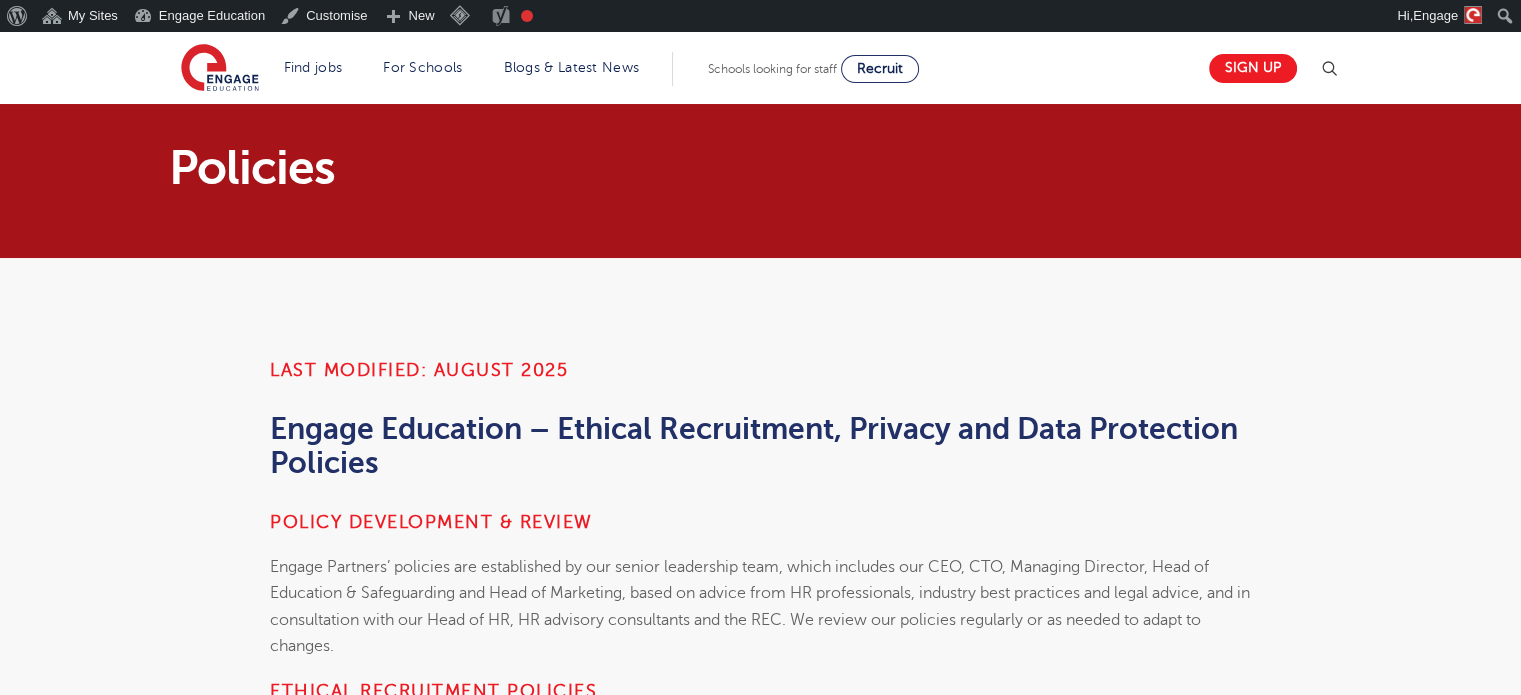 scroll, scrollTop: 400, scrollLeft: 0, axis: vertical 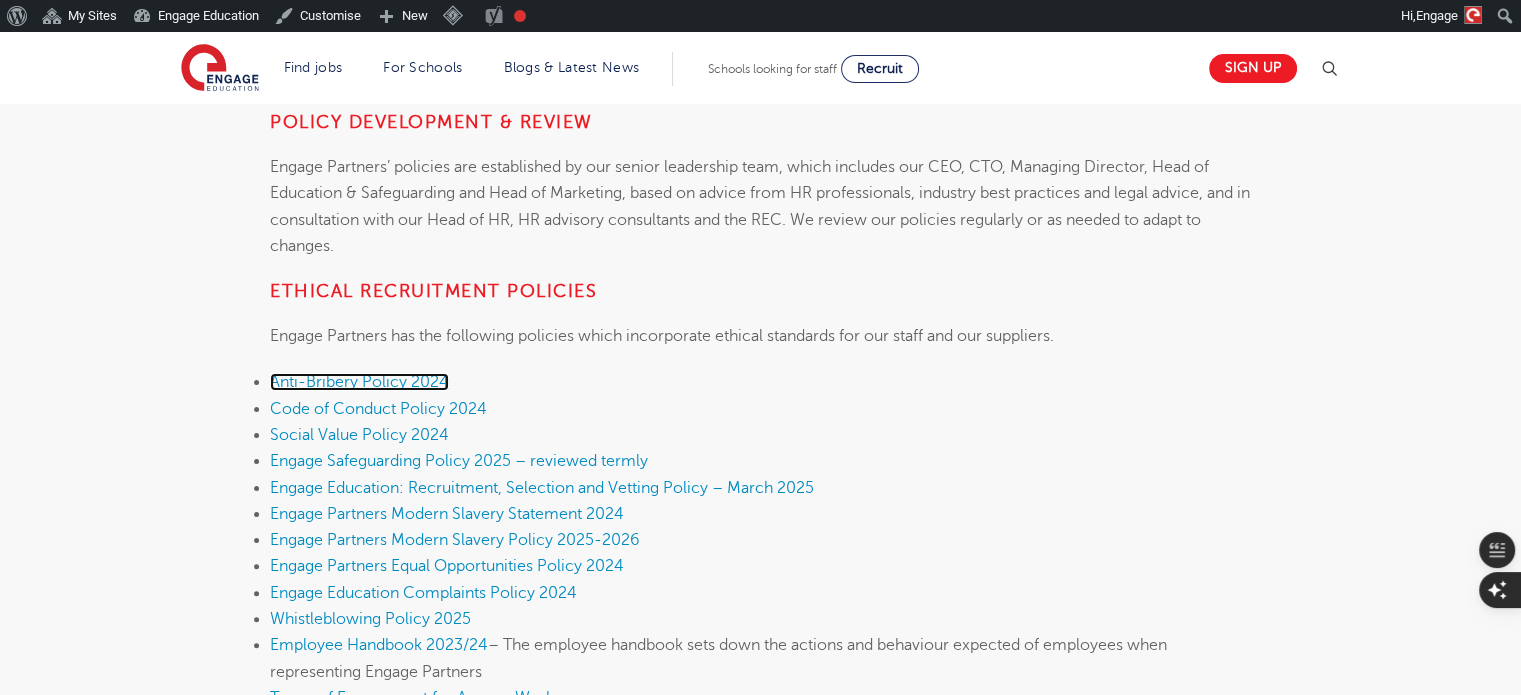 click on "Anti-Bribery Policy 2024" at bounding box center [359, 382] 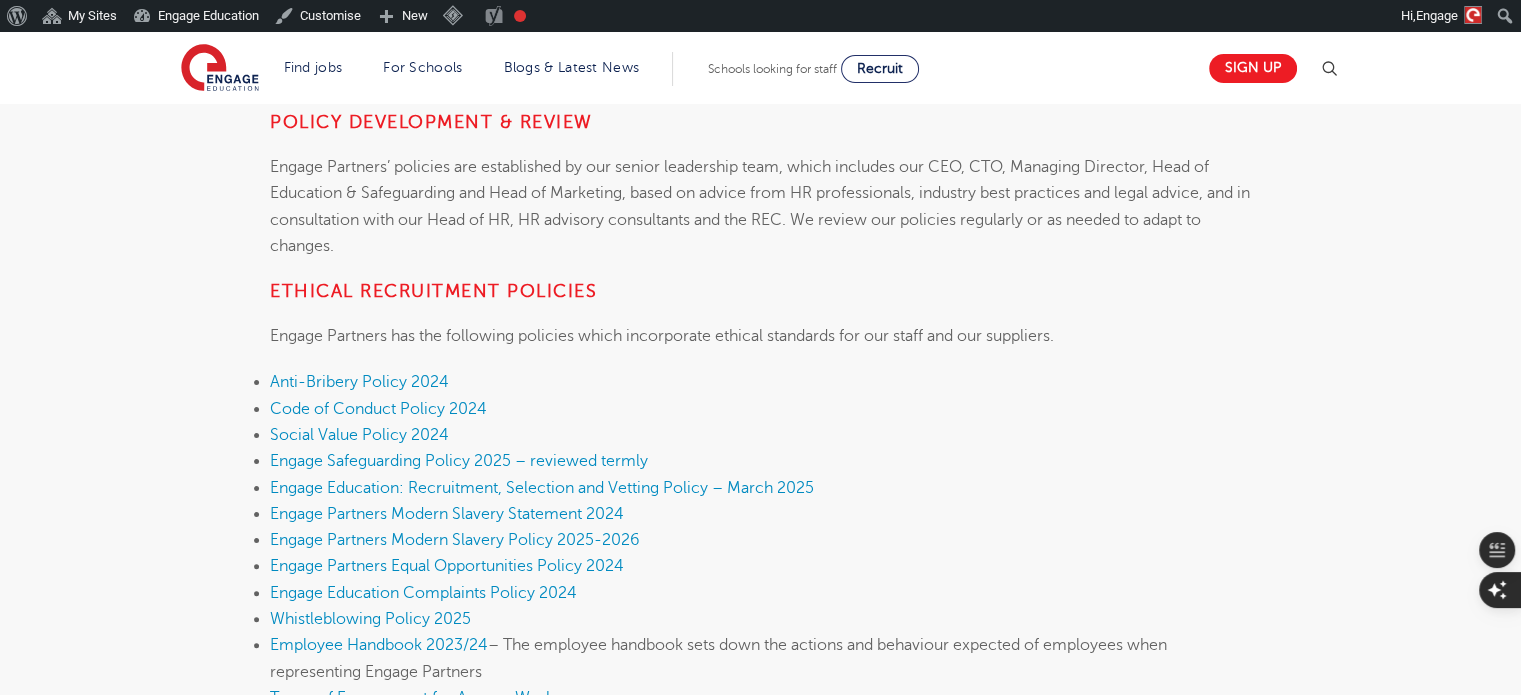 click on "Last Modified: AUGUST 2025
Engage Education – Ethical Recruitment, Privacy and Data Protection Policies
Policy development & review
Engage Partners’ policies are established by our senior leadership team, which includes our CEO, CTO, Managing Director, Head of Education & Safeguarding and Head of Marketing, based on advice from HR professionals, industry best practices and legal advice, and in consultation with our Head of HR, HR advisory consultants and the REC. We review our policies regularly or as needed to adapt to changes.
ETHICAL RECRUITMENT POLICIES
Engage Partners has the following policies which incorporate ethical standards for our staff and our suppliers.
Anti-Bribery Policy 2024
Code of Conduct Policy 2024
Social Value Policy 2024
Engage Safeguarding Policy 2025 – reviewed termly
Engage Education: Recruitment, Selection and Vetting Policy – March 2025
Engage Partners Modern Slavery Statement 2024
Whistleblowing Policy 2025" at bounding box center [760, 3870] 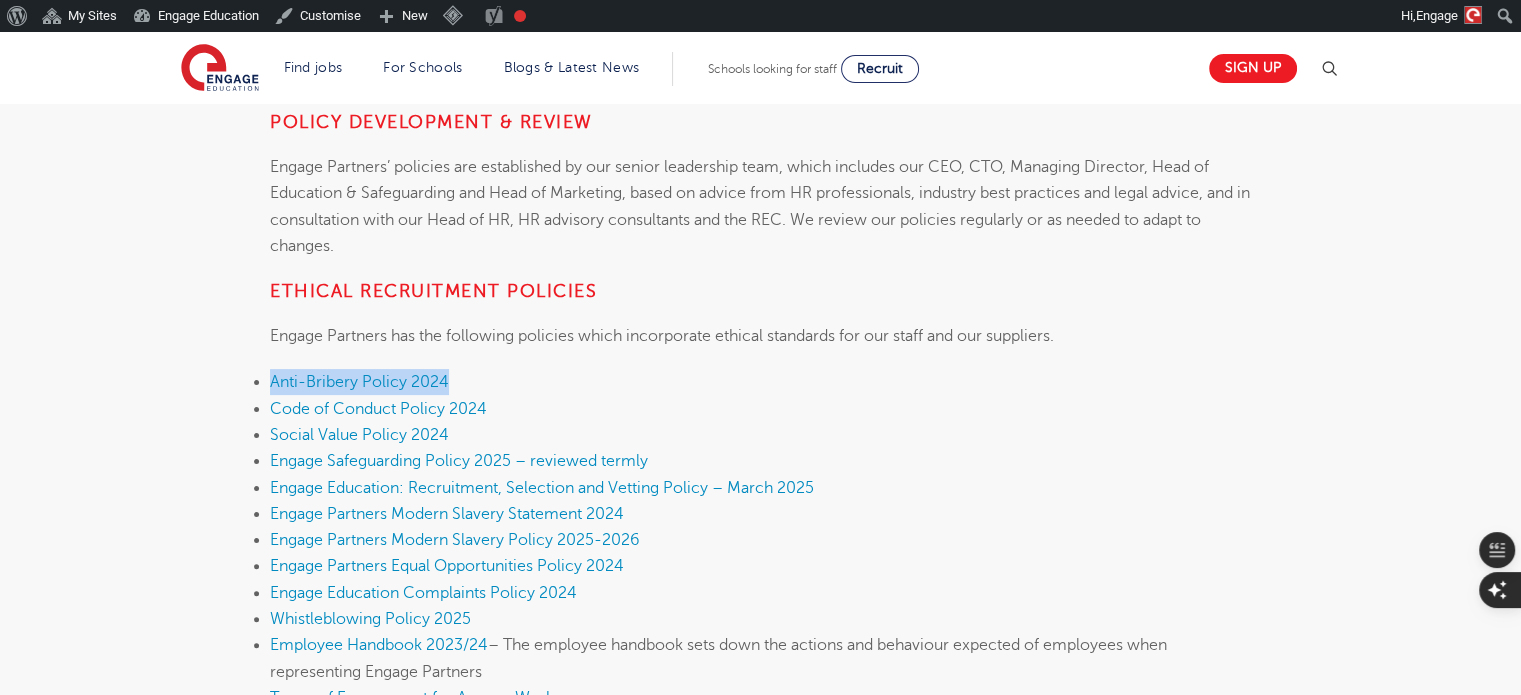 drag, startPoint x: 207, startPoint y: 378, endPoint x: 494, endPoint y: 382, distance: 287.02786 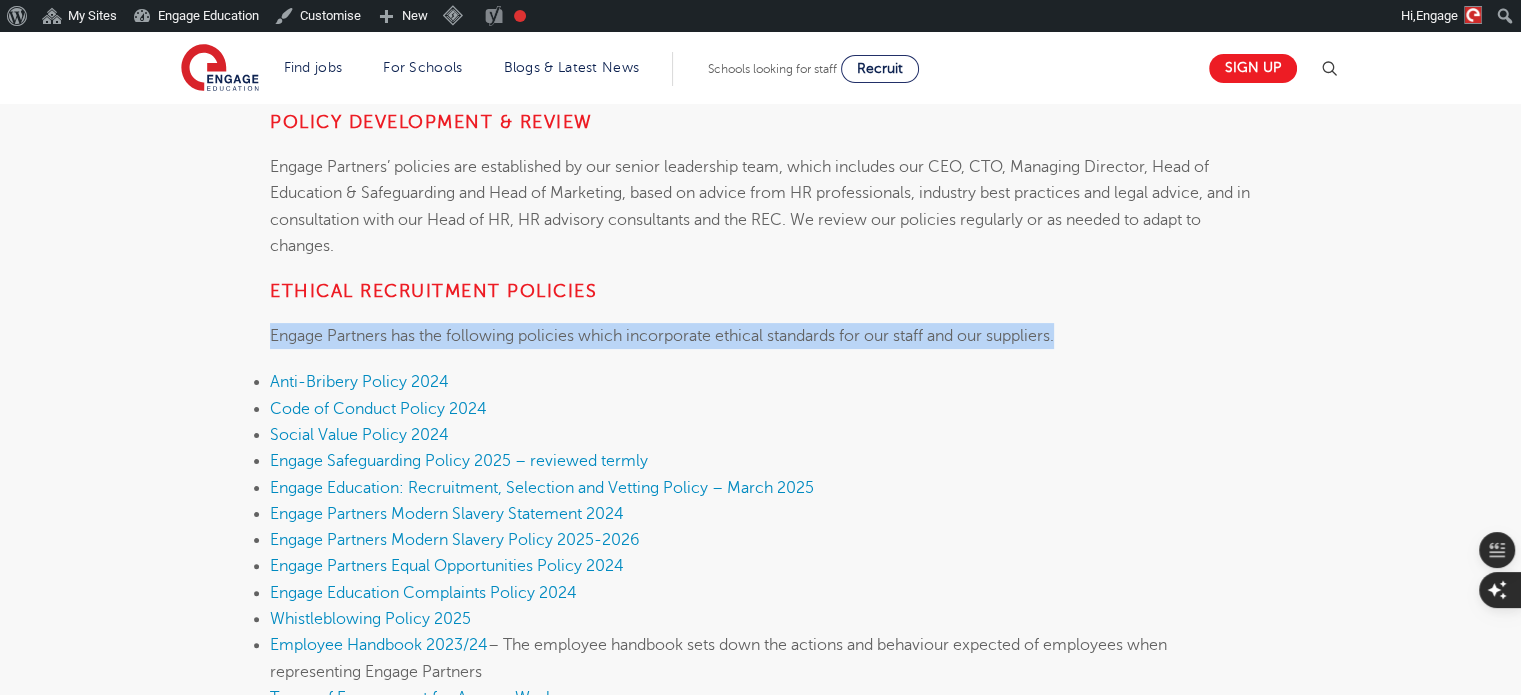 drag, startPoint x: 270, startPoint y: 335, endPoint x: 1094, endPoint y: 339, distance: 824.0097 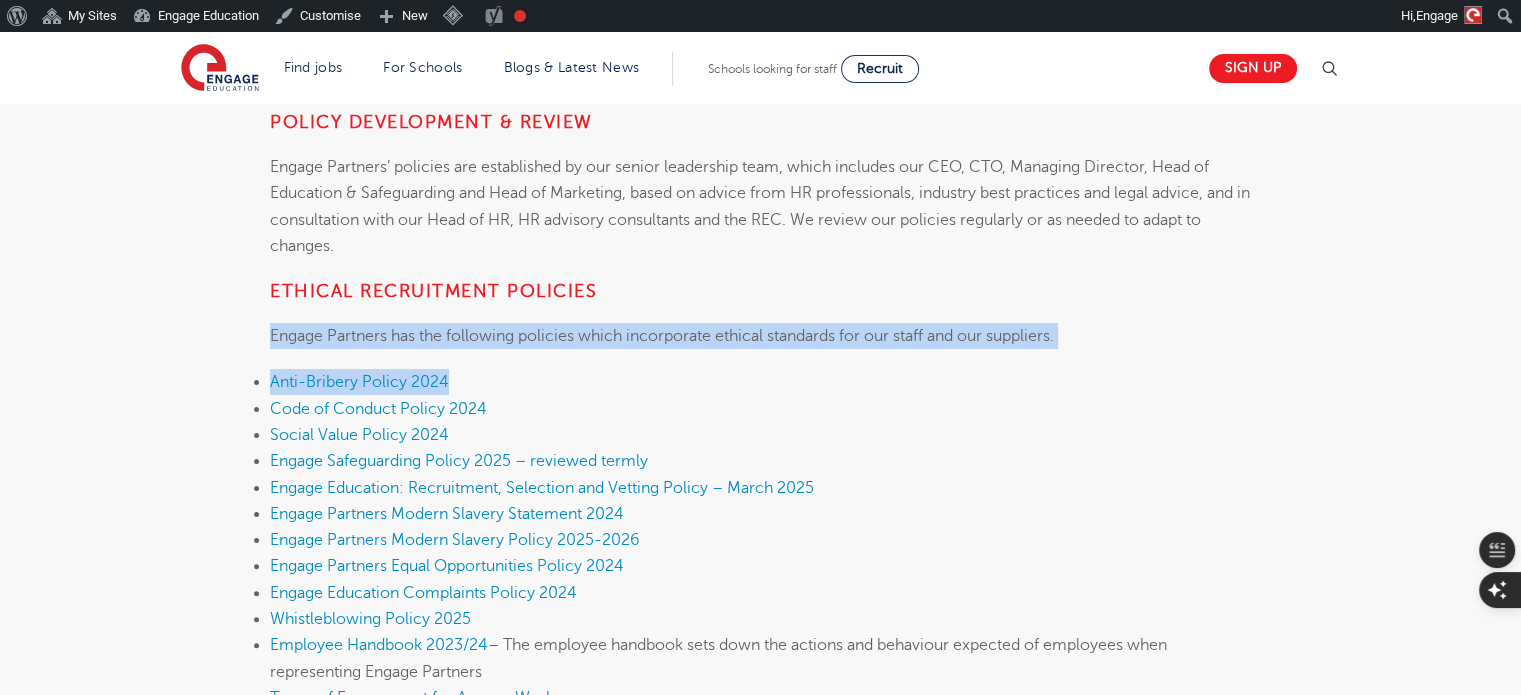 drag, startPoint x: 268, startPoint y: 338, endPoint x: 1140, endPoint y: 351, distance: 872.0969 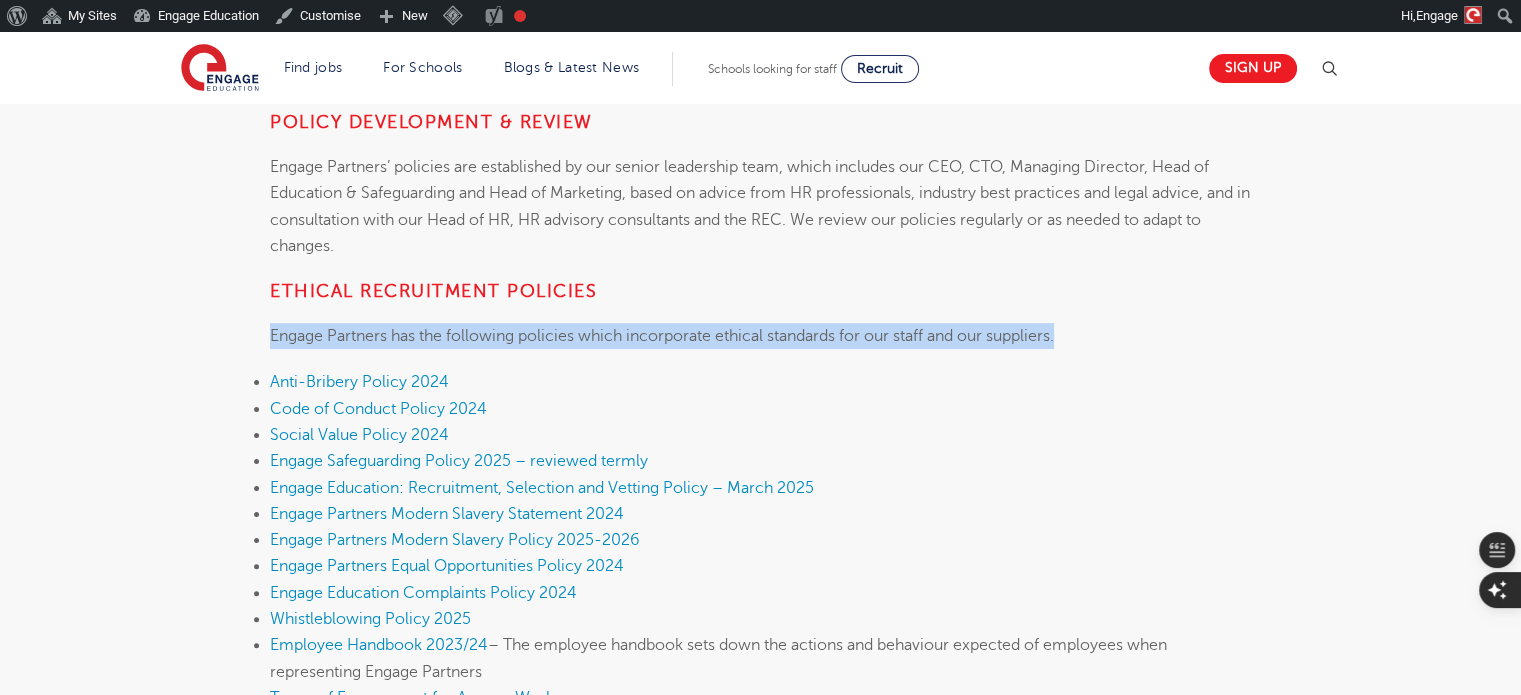 drag, startPoint x: 1131, startPoint y: 341, endPoint x: 269, endPoint y: 332, distance: 862.047 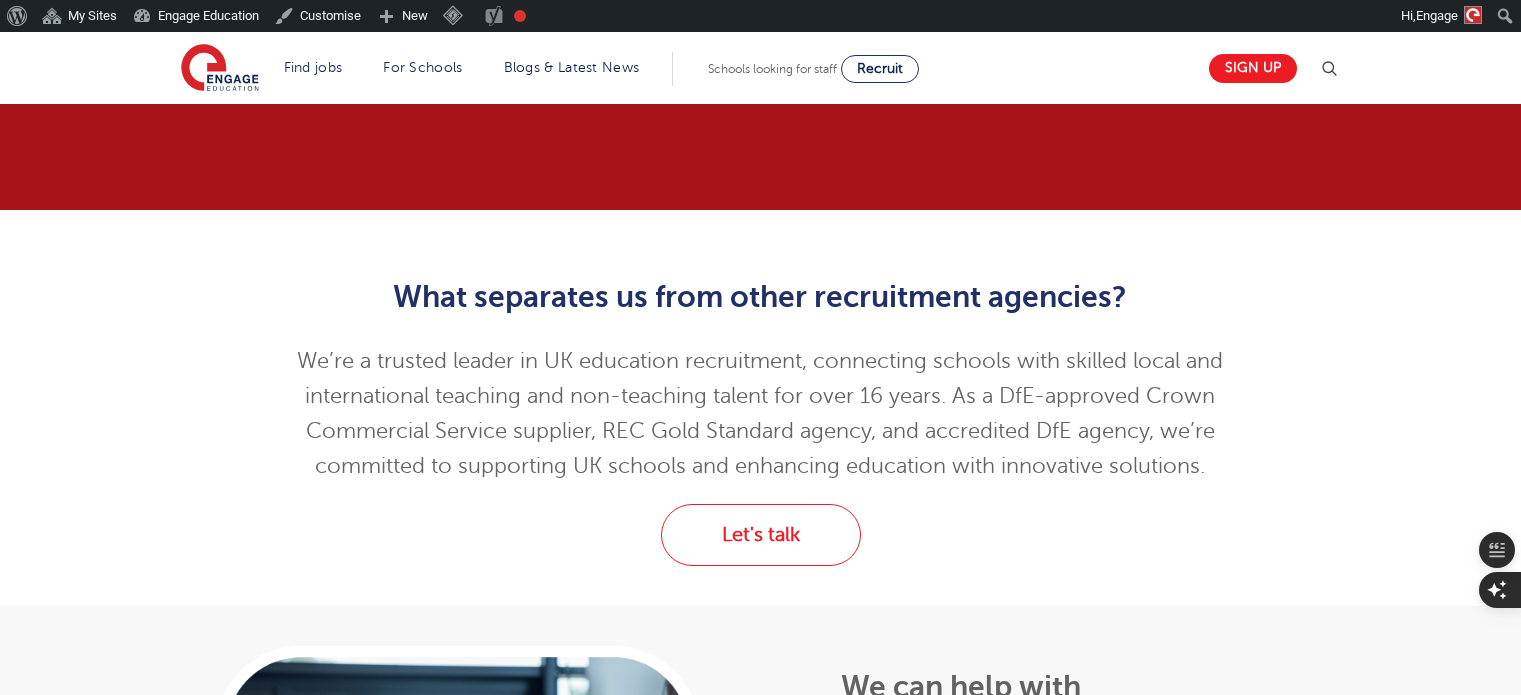 scroll, scrollTop: 0, scrollLeft: 0, axis: both 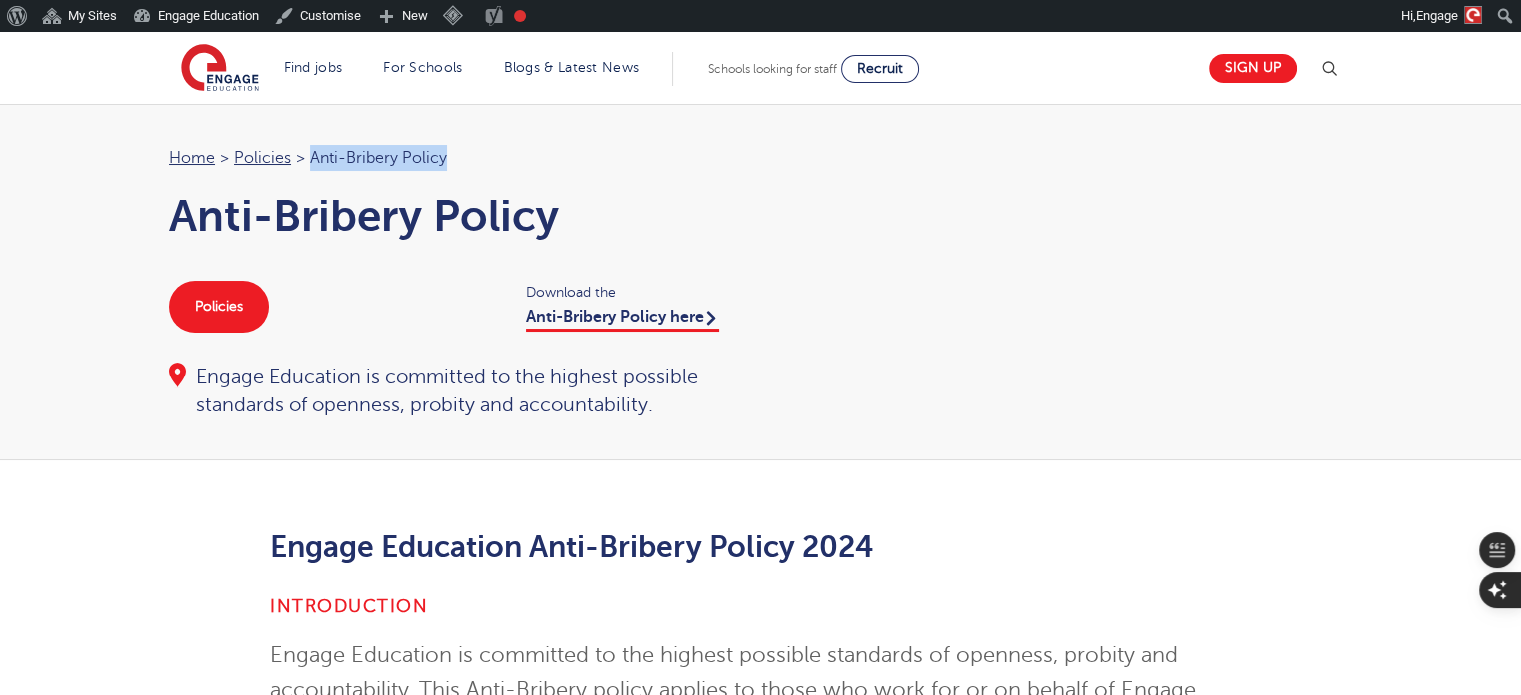 drag, startPoint x: 307, startPoint y: 152, endPoint x: 497, endPoint y: 164, distance: 190.37857 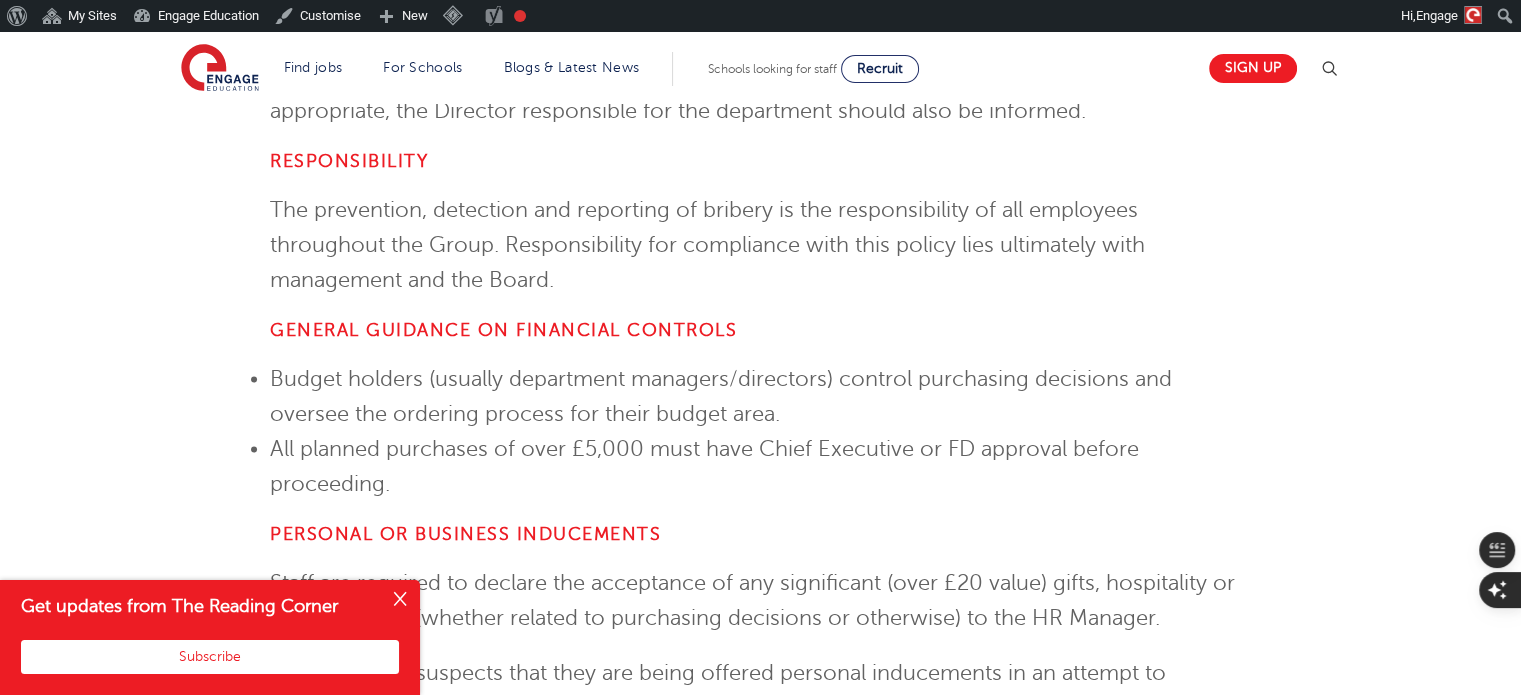 scroll, scrollTop: 4500, scrollLeft: 0, axis: vertical 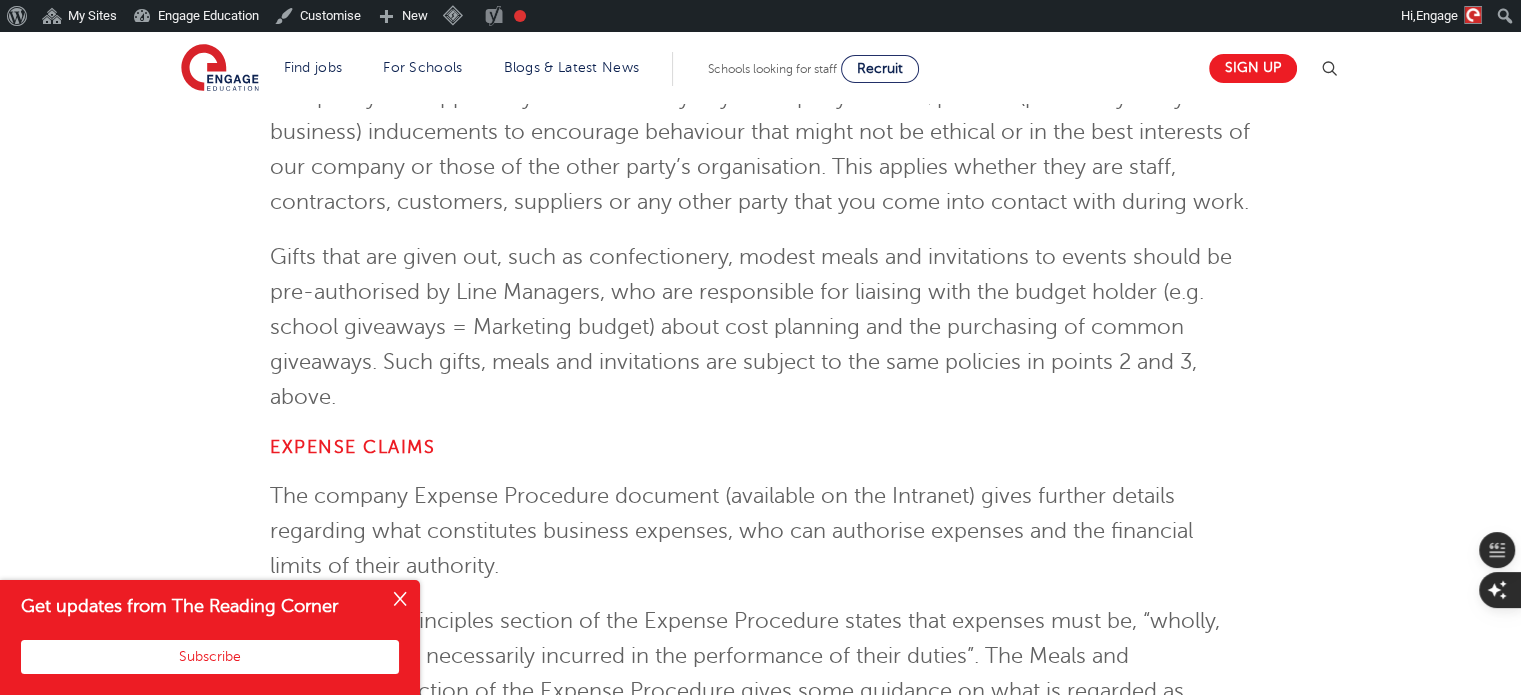 click at bounding box center [400, 600] 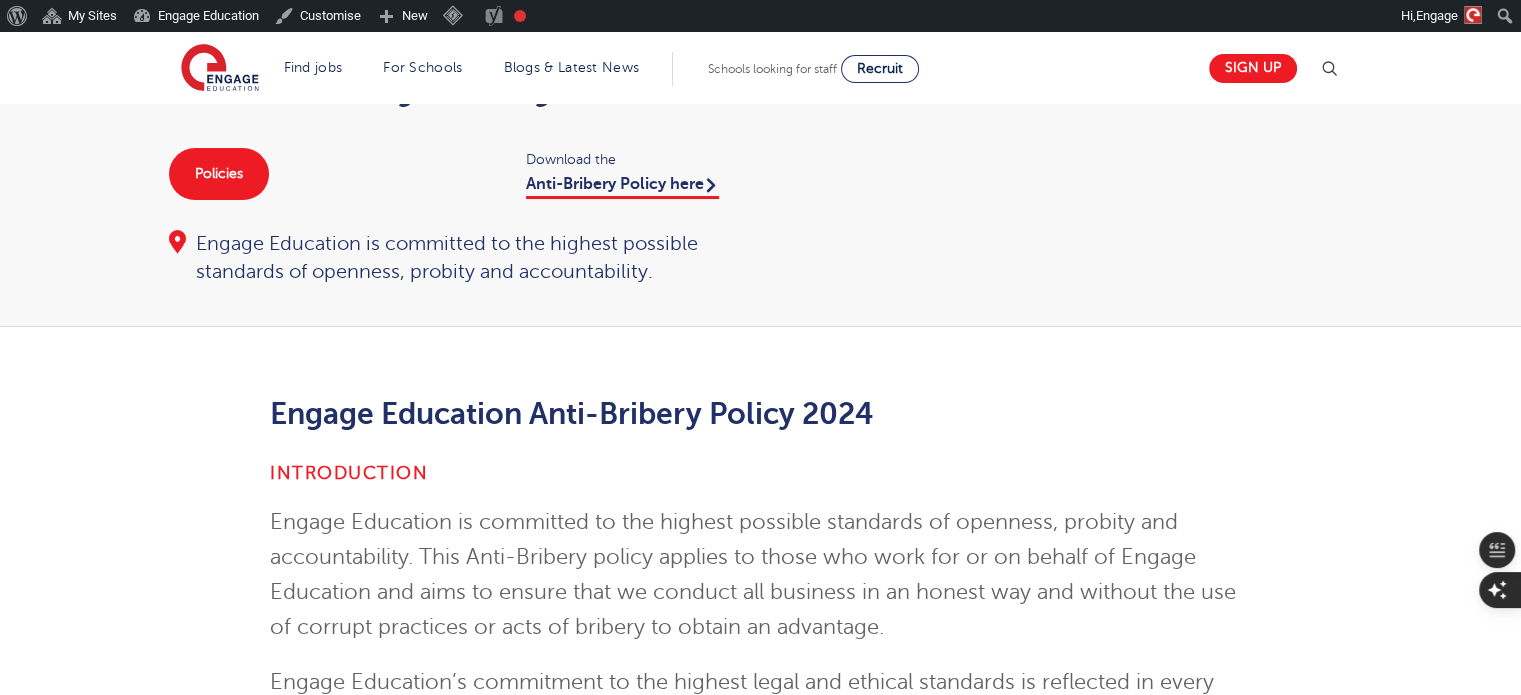 scroll, scrollTop: 0, scrollLeft: 0, axis: both 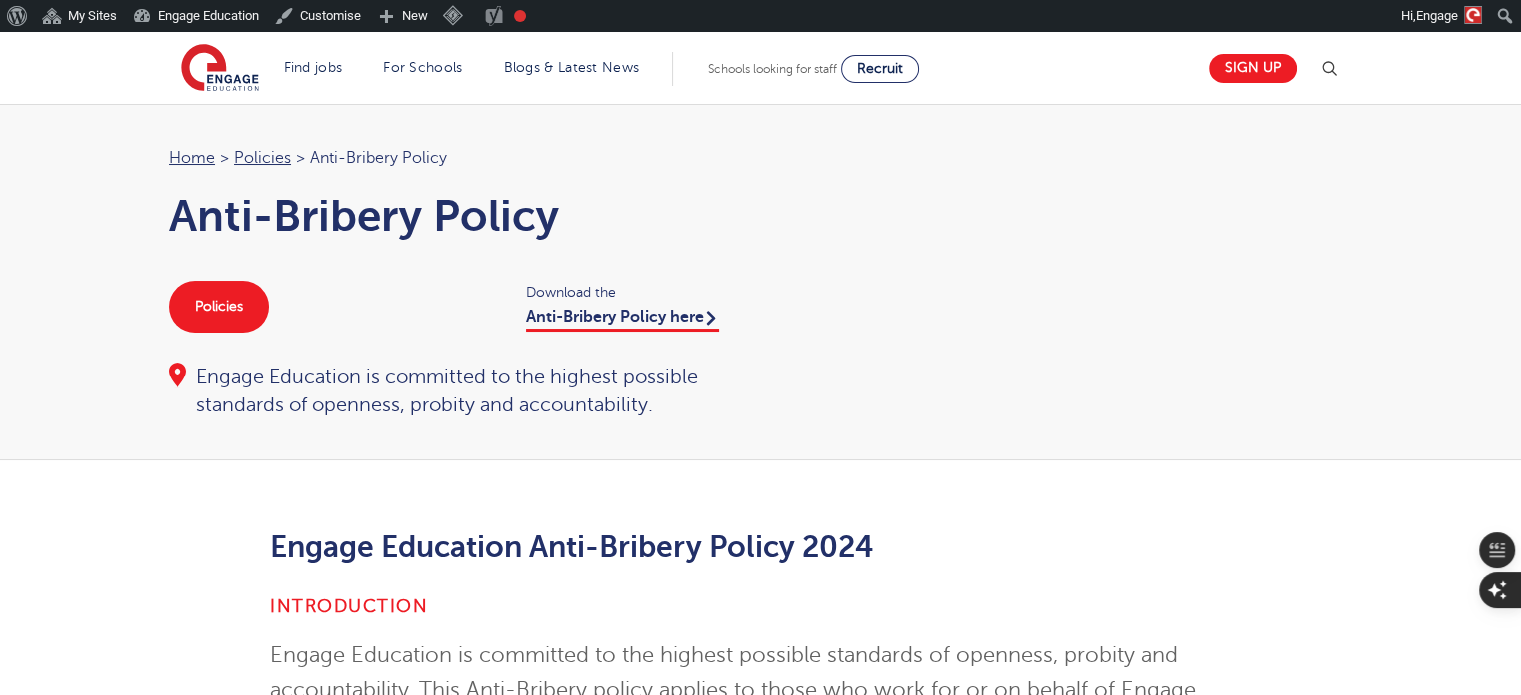 click on "Engage Education Anti-Bribery Policy 2024
Introduction
Engage Education is committed to the highest possible standards of openness, probity and accountability. This Anti-Bribery policy applies to those who work for or on behalf of Engage Education and aims to ensure that we conduct all business in an honest way and without the use of corrupt practices or acts of bribery to obtain an advantage.
Engage Education’s commitment to the highest legal and ethical standards is reflected in every aspect of how we operate. Our staff handbook for staff reinforces the requirement for us to ensure integrity in all our dealings.
This policy has been adopted by the Engage Education Board and will be communicated to all employees. Any breach of this policy will be regarded as a serious matter by the Company and is likely to result in disciplinary action
What is Bribery?
Safeguards
The company will take the following steps to prevent Bribery:" at bounding box center (760, 3133) 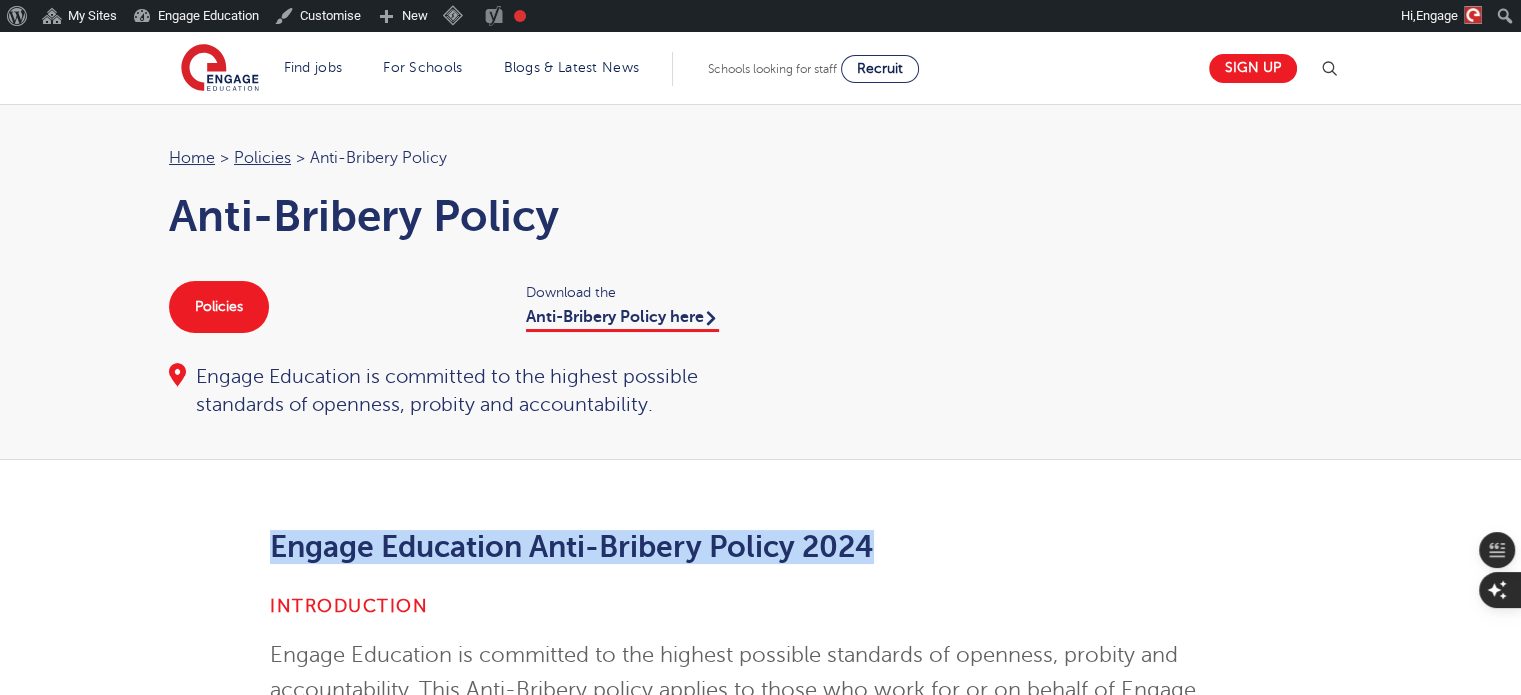 drag, startPoint x: 277, startPoint y: 547, endPoint x: 968, endPoint y: 550, distance: 691.00653 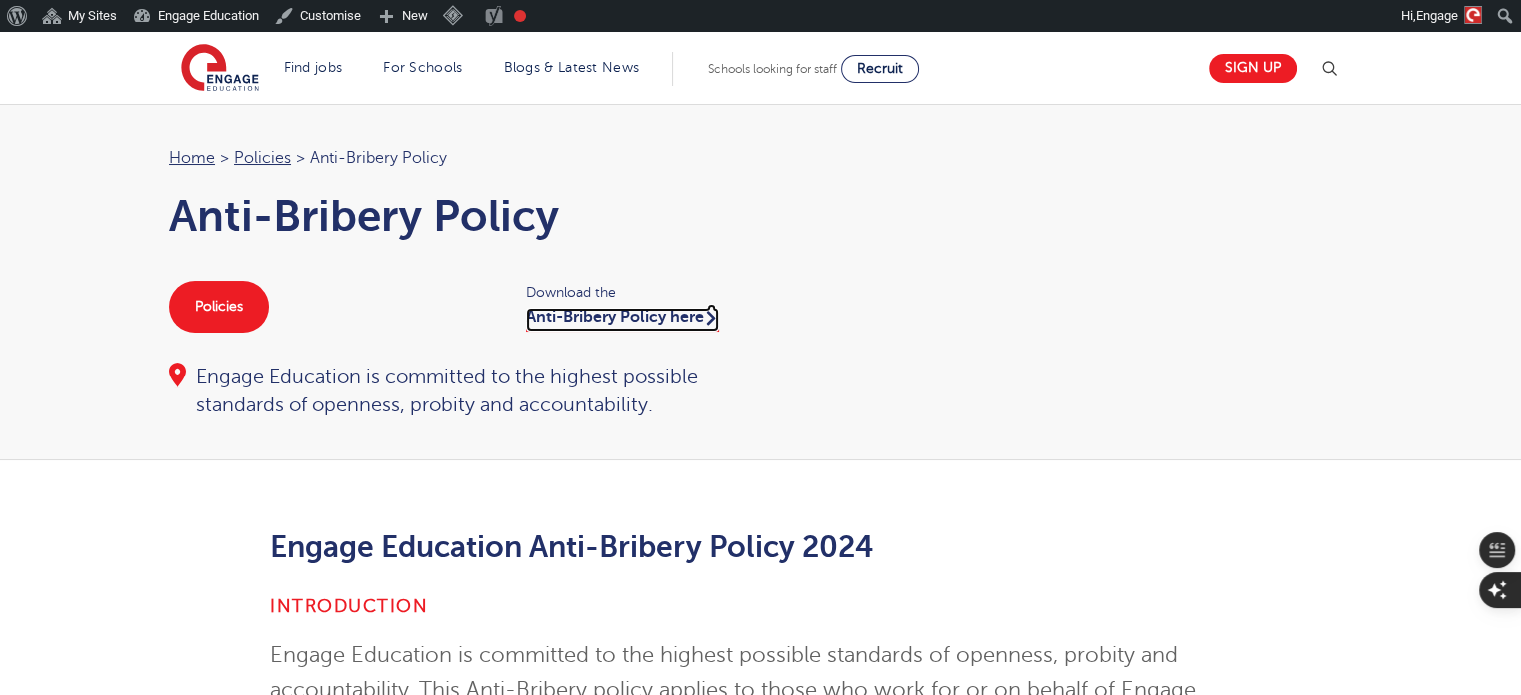 click on "Anti-Bribery Policy here" at bounding box center (622, 320) 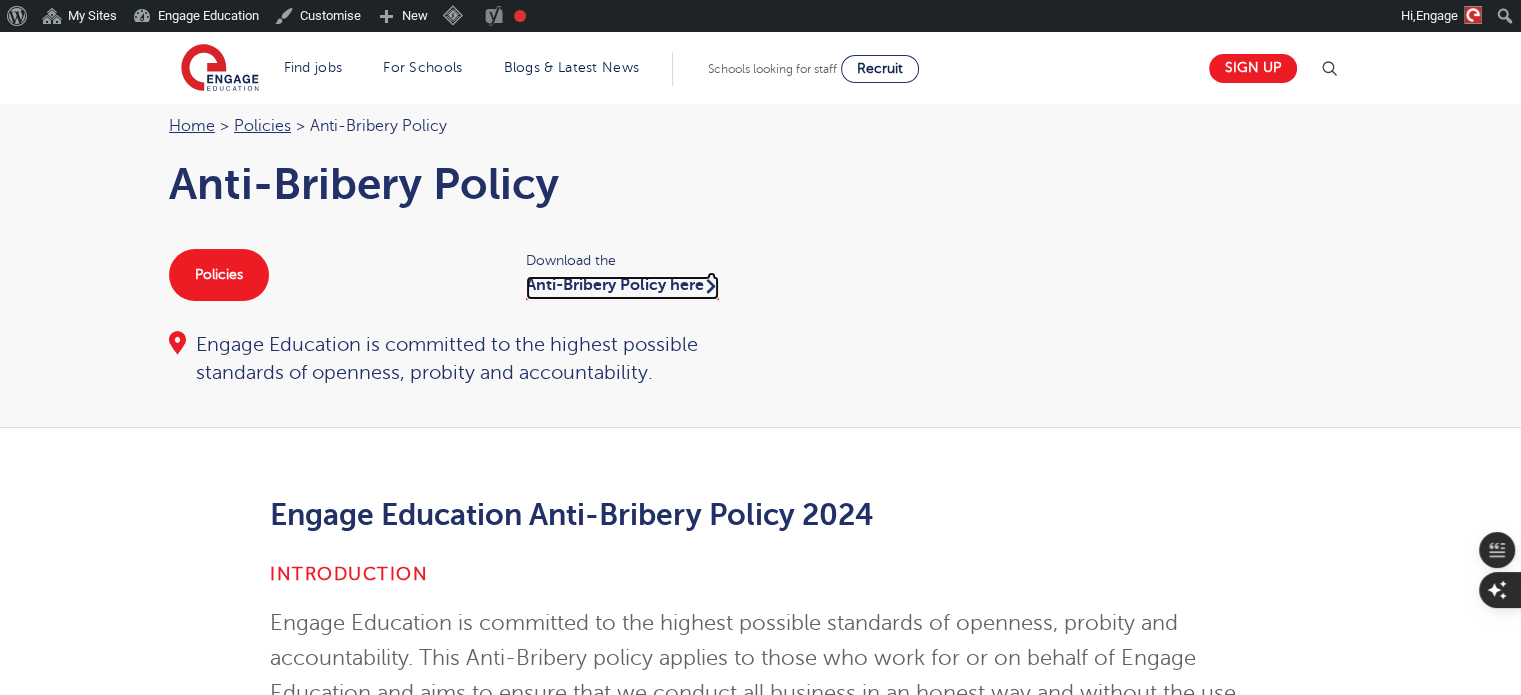 scroll, scrollTop: 0, scrollLeft: 0, axis: both 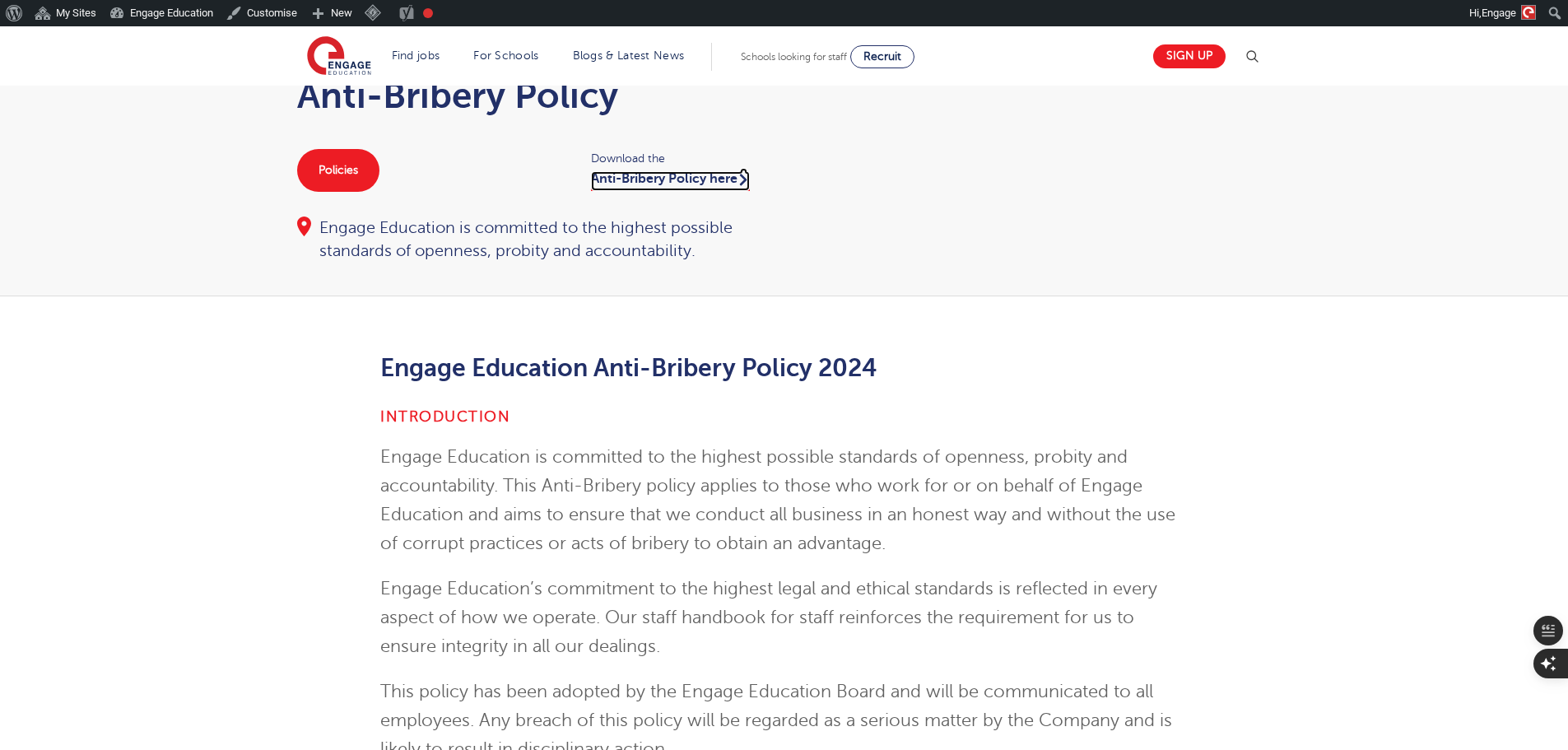 drag, startPoint x: 0, startPoint y: 0, endPoint x: 658, endPoint y: 184, distance: 683.2423 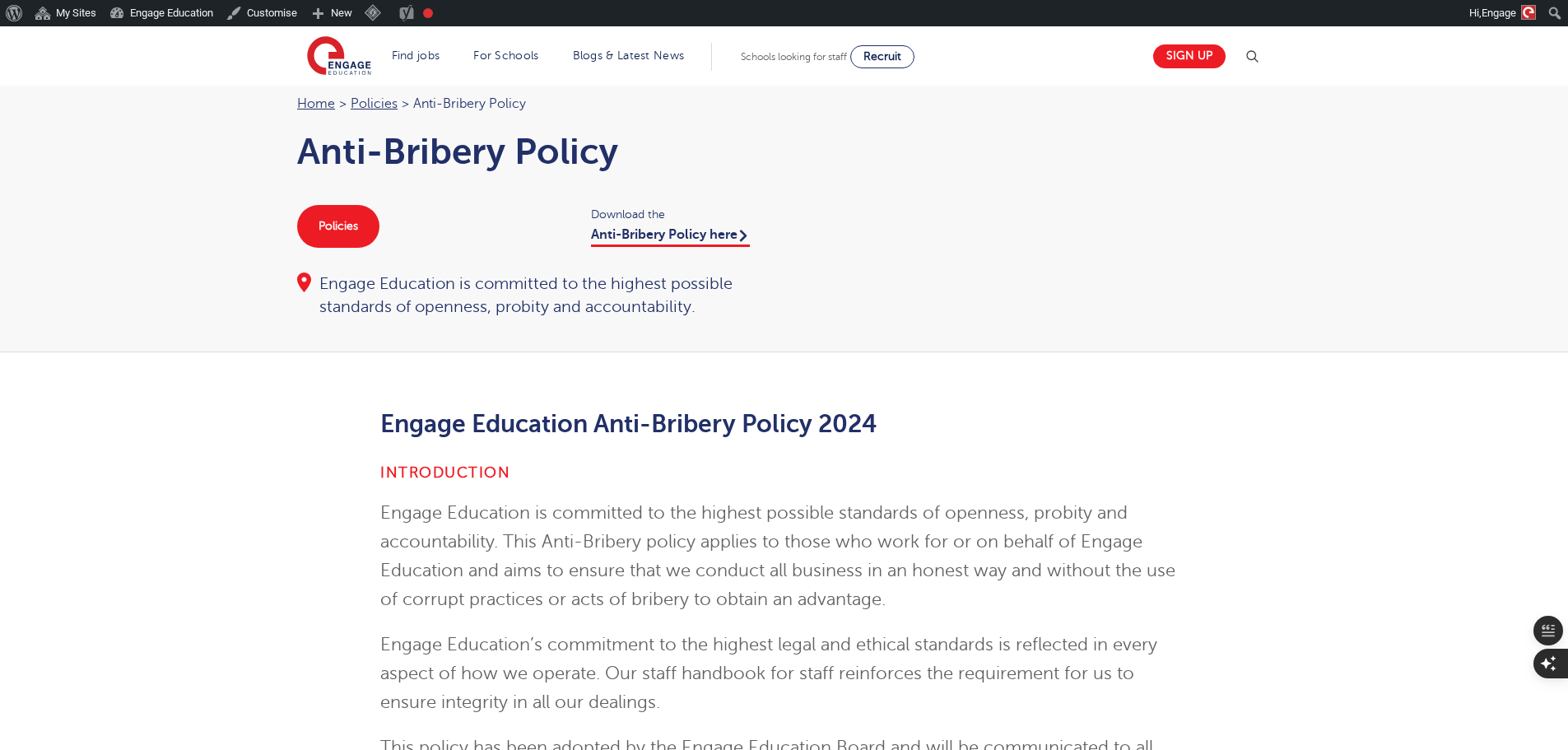 scroll, scrollTop: 0, scrollLeft: 0, axis: both 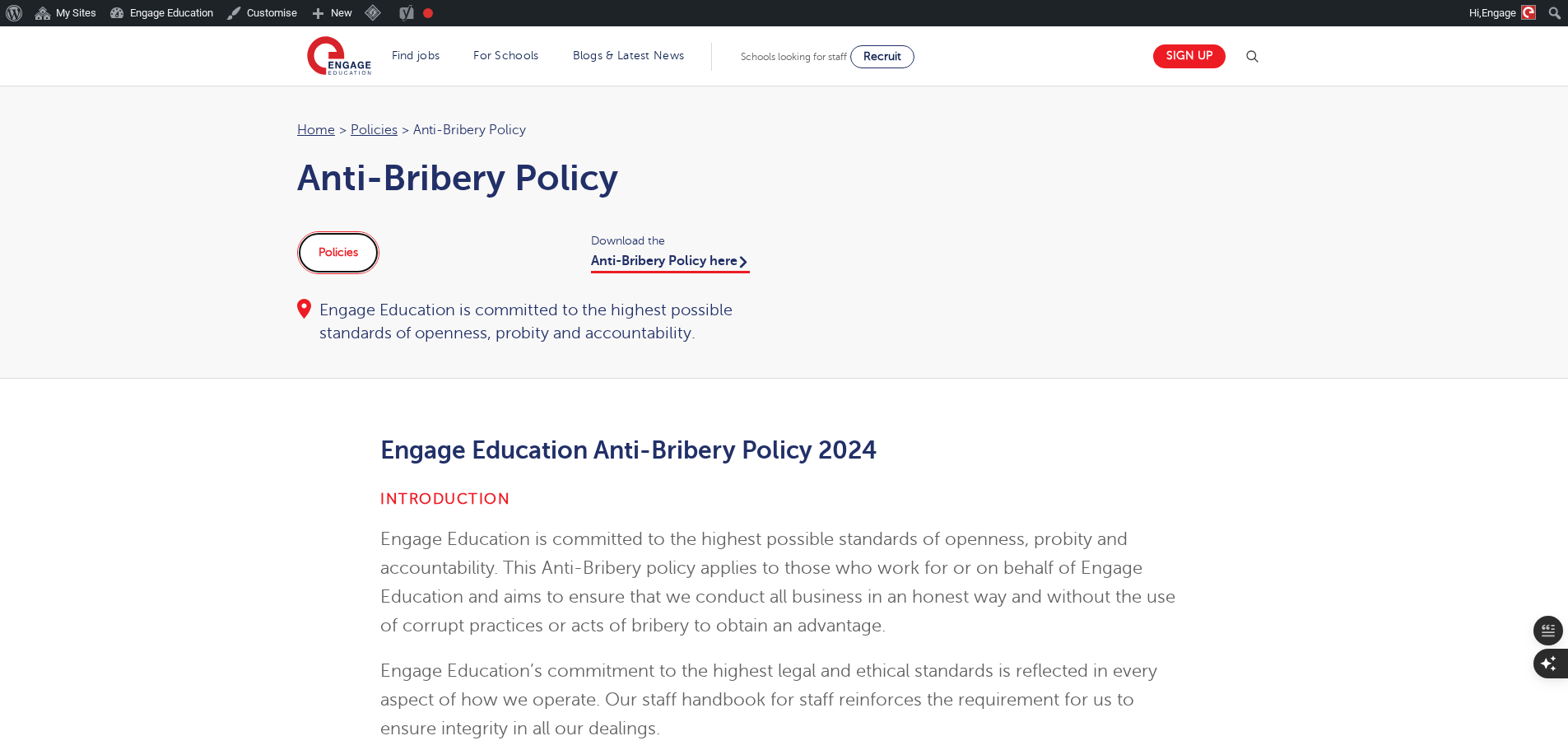 click on "Policies" at bounding box center [338, 253] 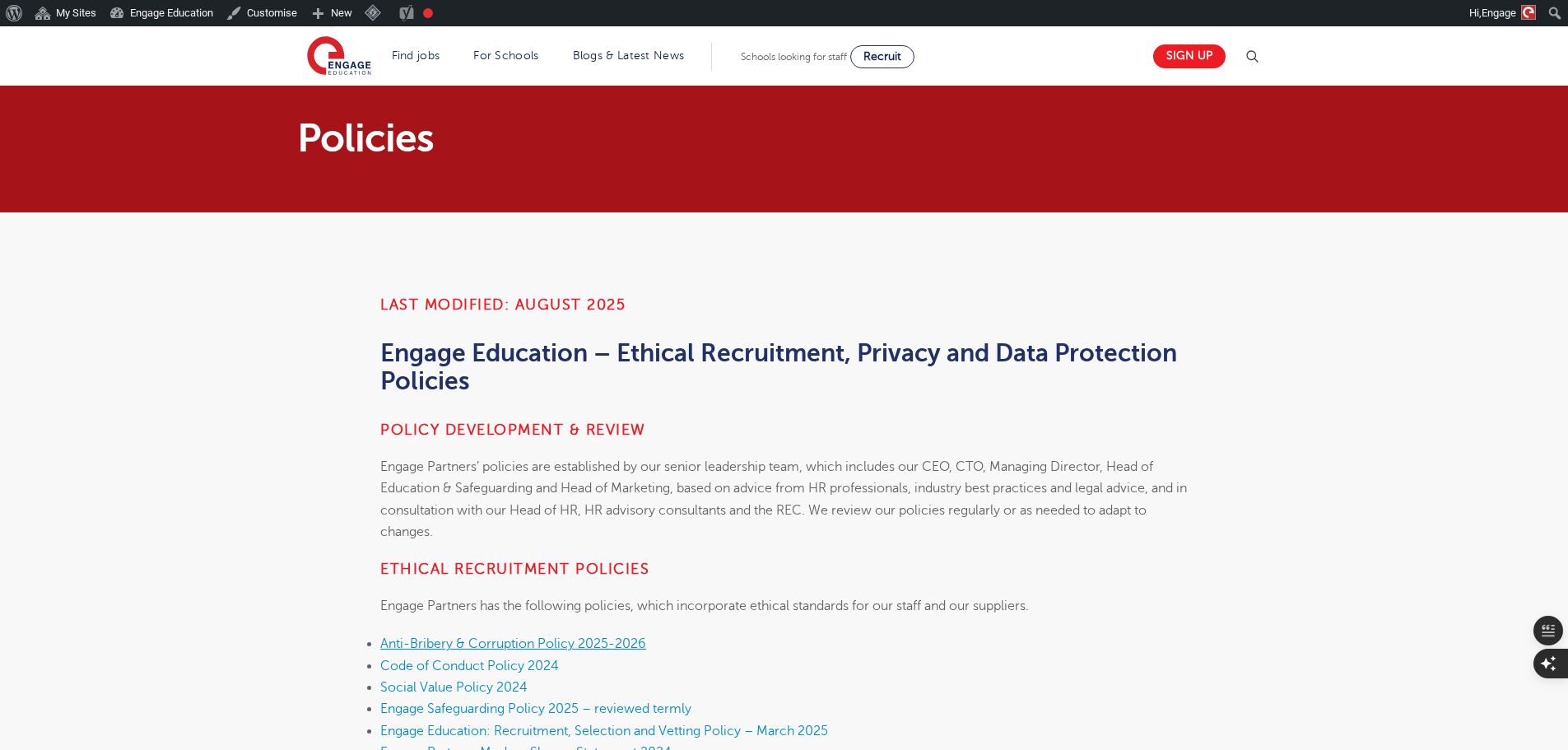 scroll, scrollTop: 0, scrollLeft: 0, axis: both 